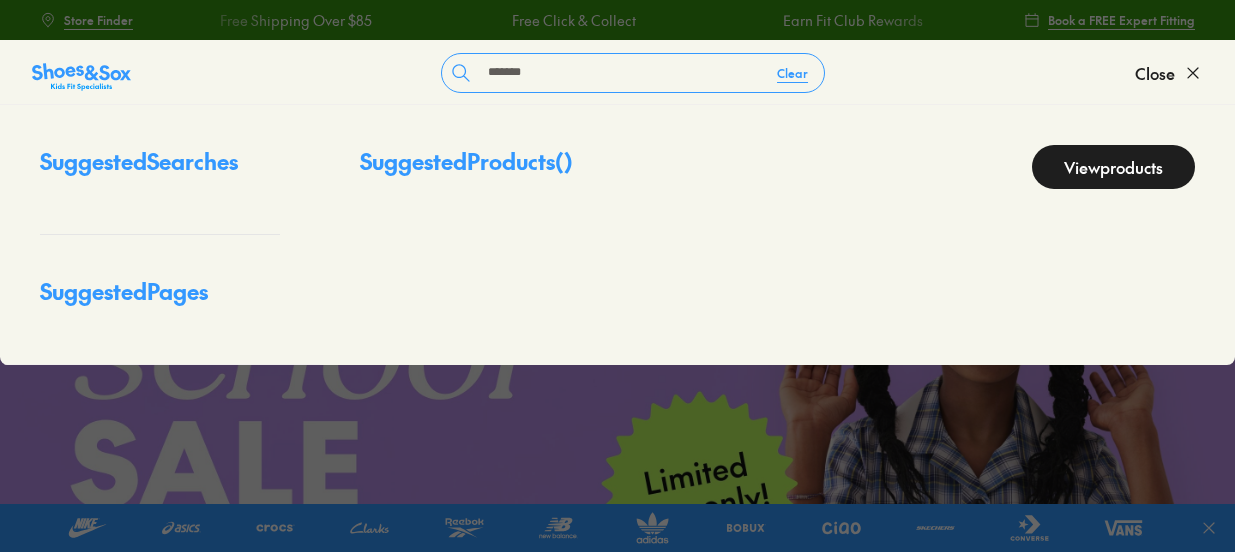 scroll, scrollTop: 0, scrollLeft: 0, axis: both 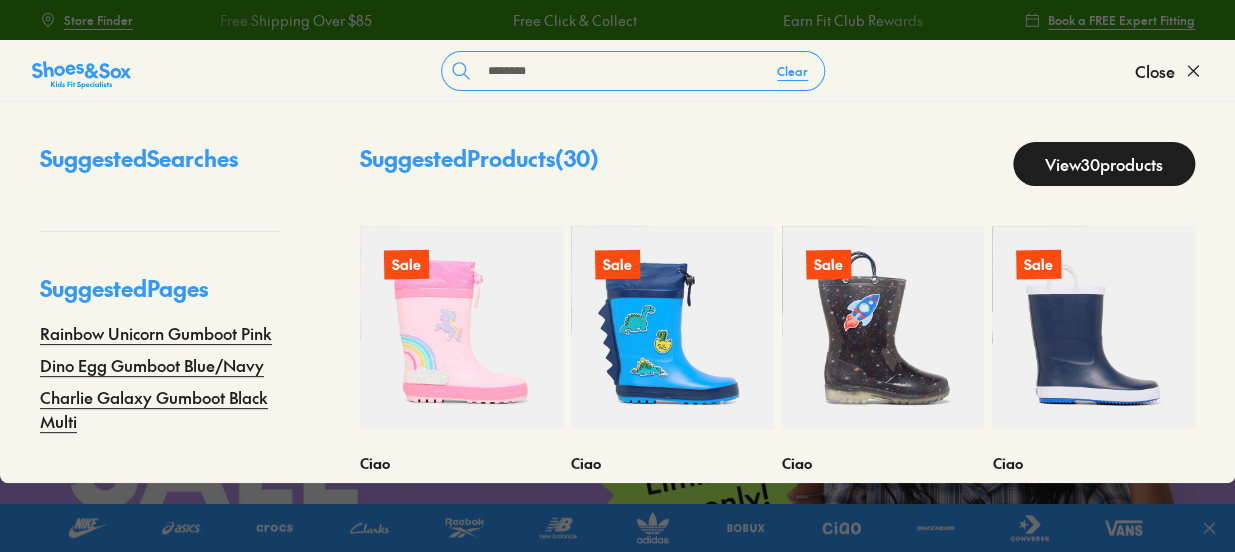 type on "********" 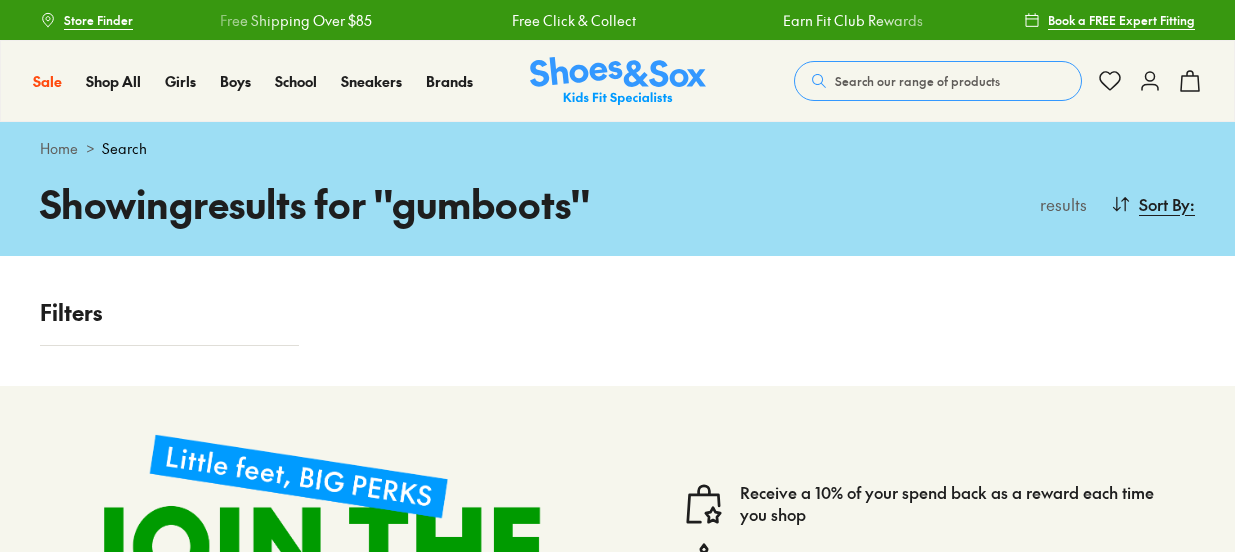 scroll, scrollTop: 0, scrollLeft: 0, axis: both 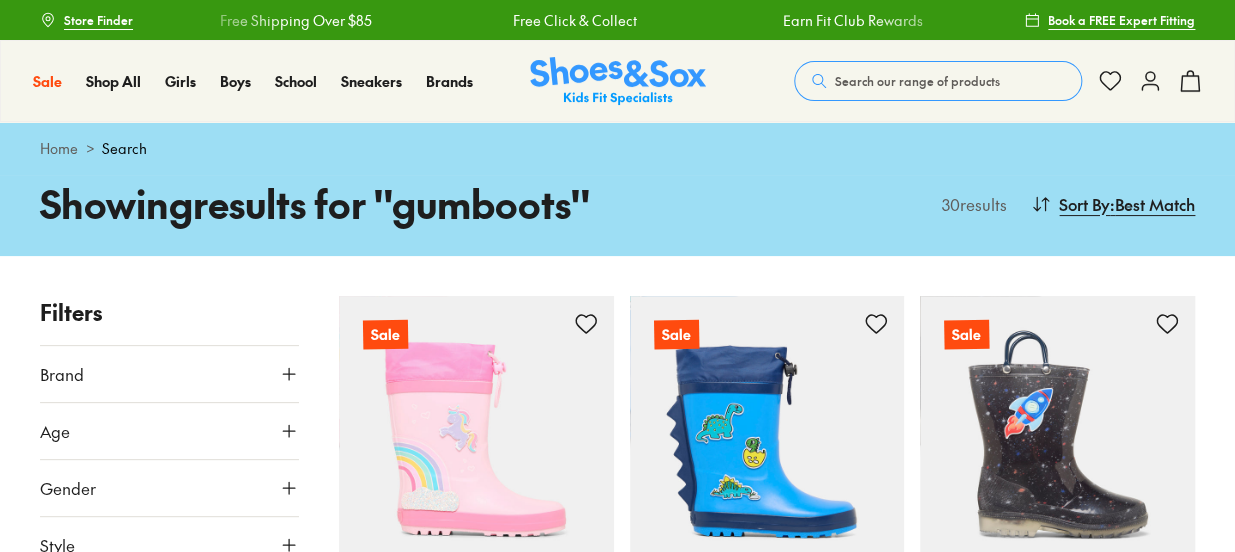 click on "Skip to Main Content
Store Finder
Free Shipping Over $85
Free Click & Collect
Earn Fit Club Rewards
Free Shipping Over $85
Free Click & Collect
Earn Fit Club Rewards
Book a FREE Expert Fitting
Sale
Sale
Shop All
Mega School Sale
Up to 40% off Sale" at bounding box center [617, 2826] 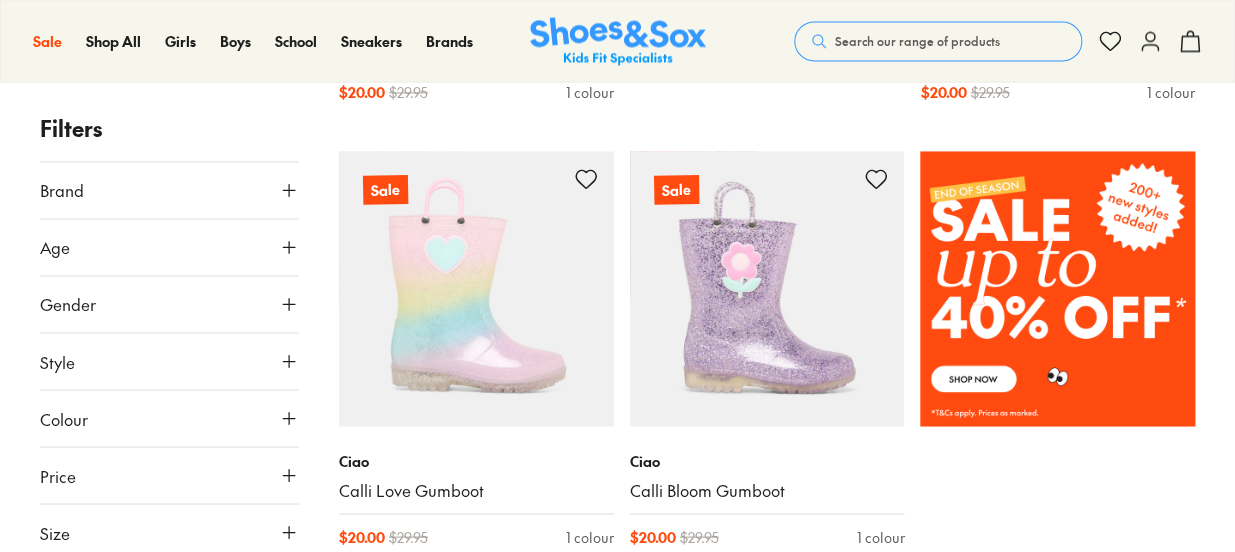 scroll, scrollTop: 1080, scrollLeft: 0, axis: vertical 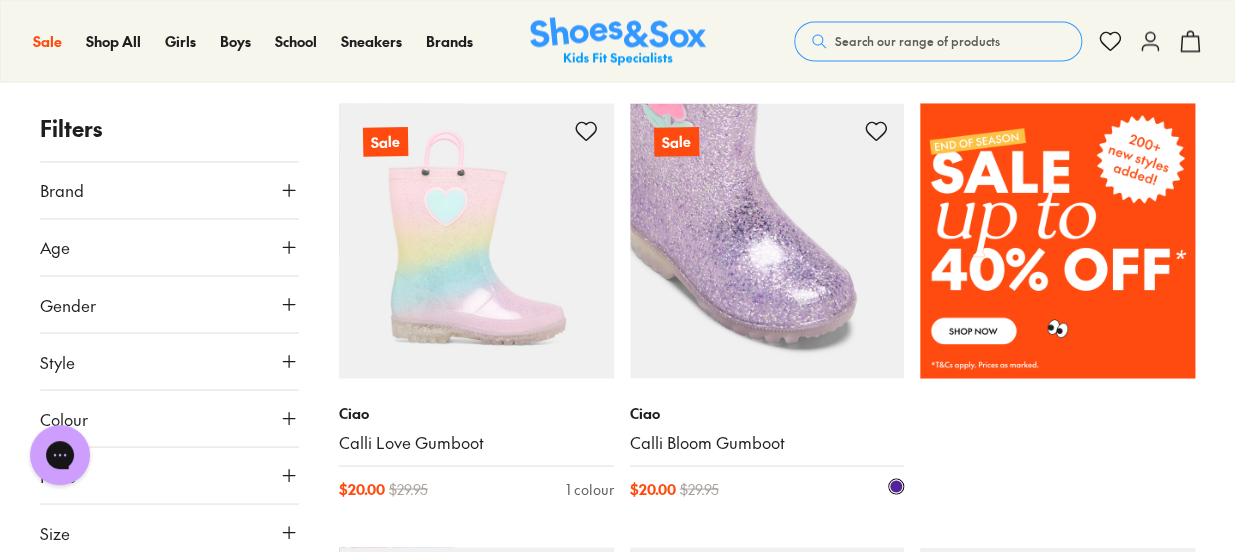 click at bounding box center [767, 240] 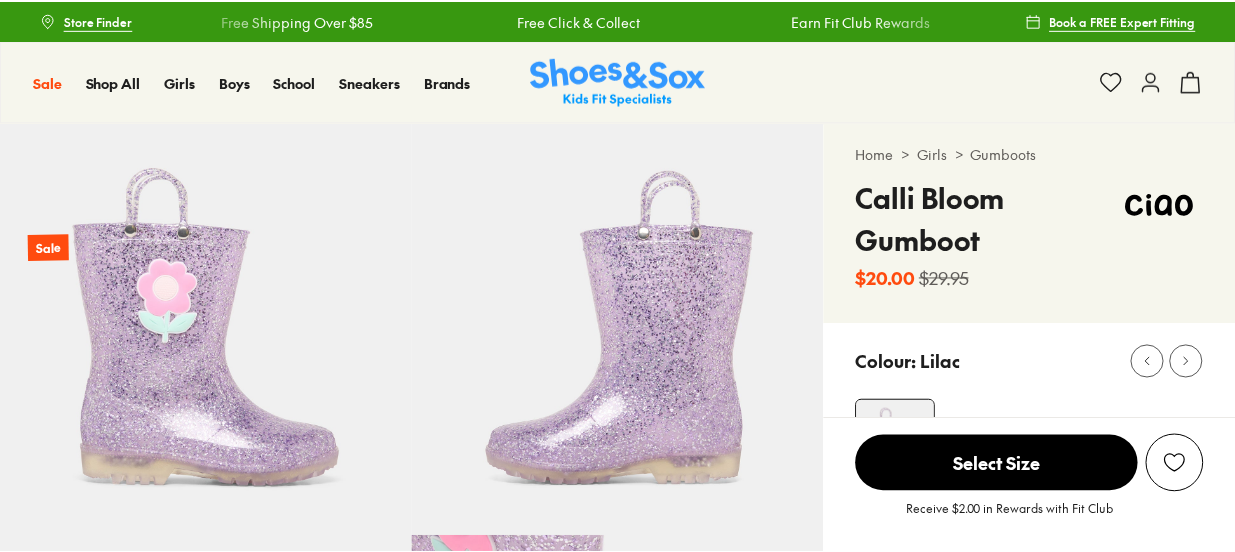 scroll, scrollTop: 0, scrollLeft: 0, axis: both 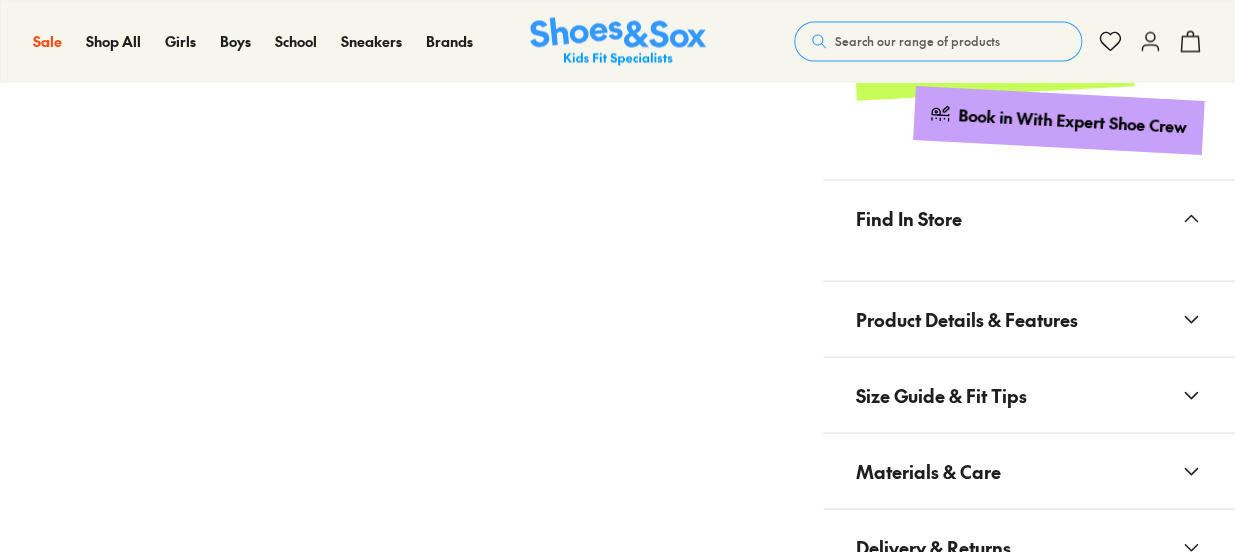 click on "Materials & Care" at bounding box center (1029, 470) 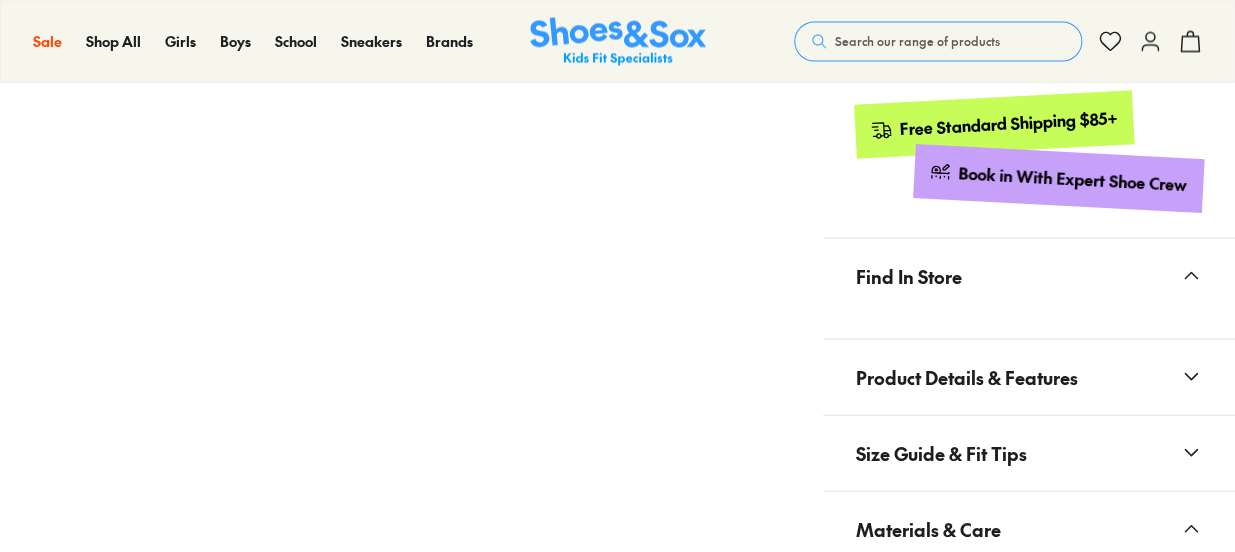 select on "*" 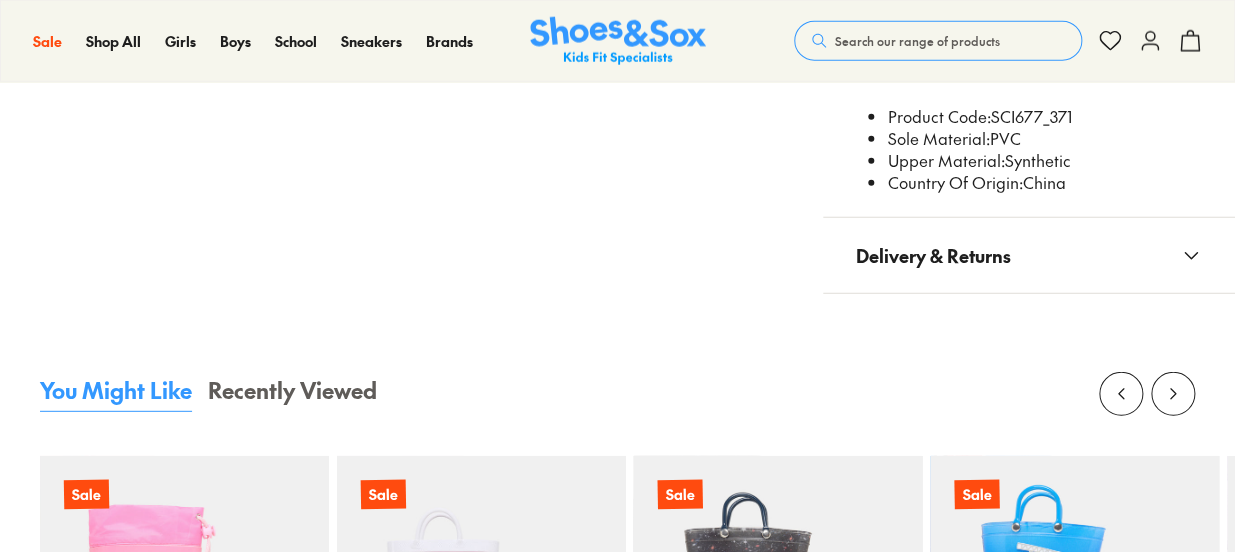 scroll, scrollTop: 1652, scrollLeft: 0, axis: vertical 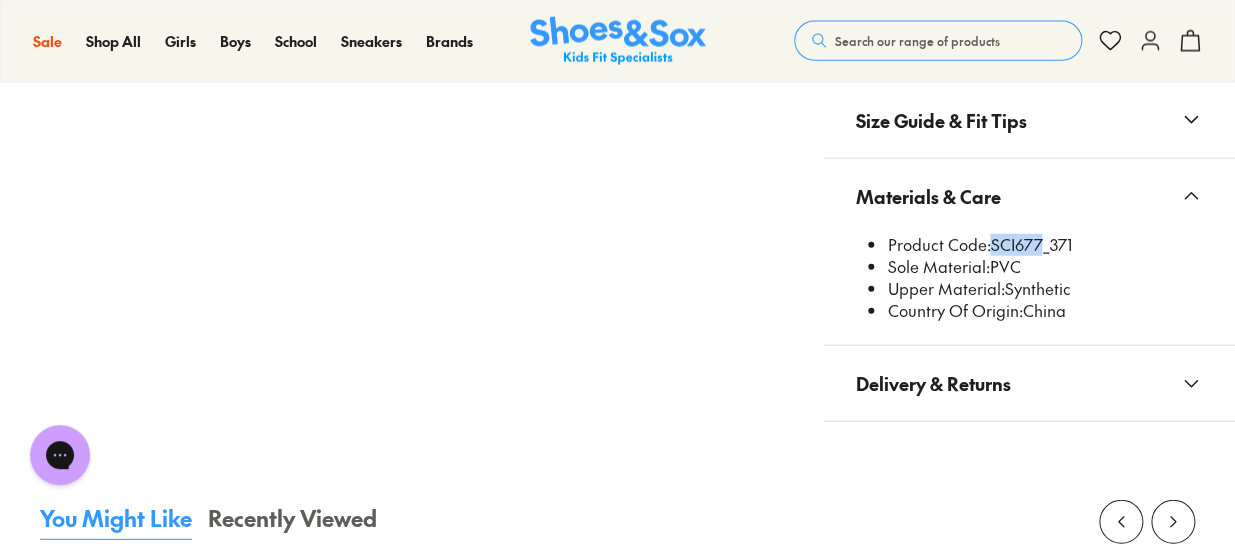 drag, startPoint x: 989, startPoint y: 247, endPoint x: 1038, endPoint y: 239, distance: 49.648766 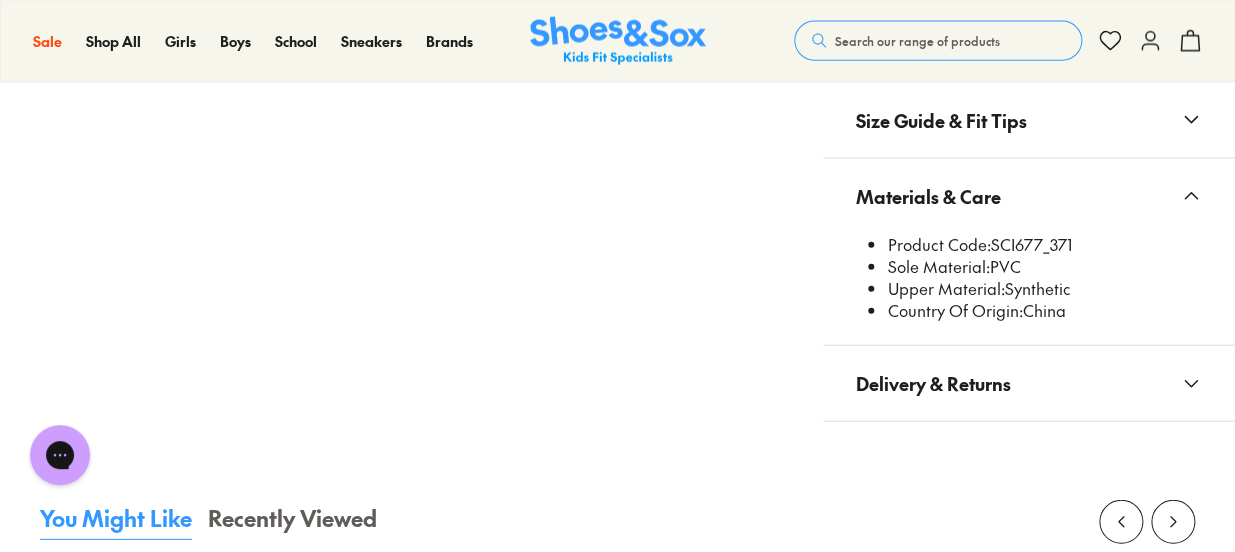 click on "Product Code:  SCI677_371" at bounding box center [1045, 245] 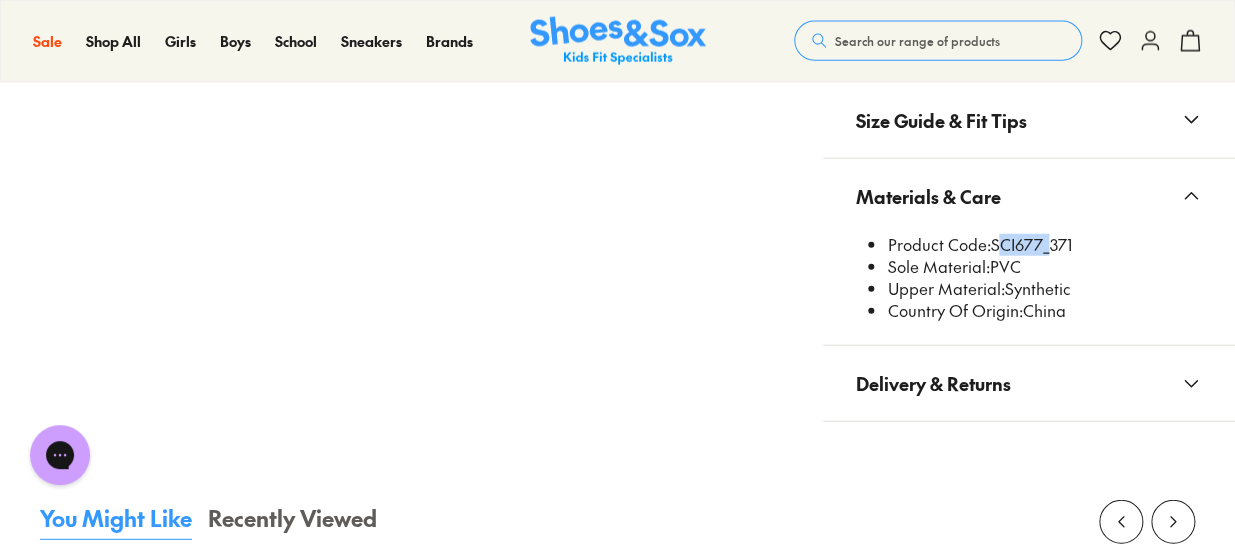 drag, startPoint x: 1045, startPoint y: 238, endPoint x: 994, endPoint y: 244, distance: 51.351727 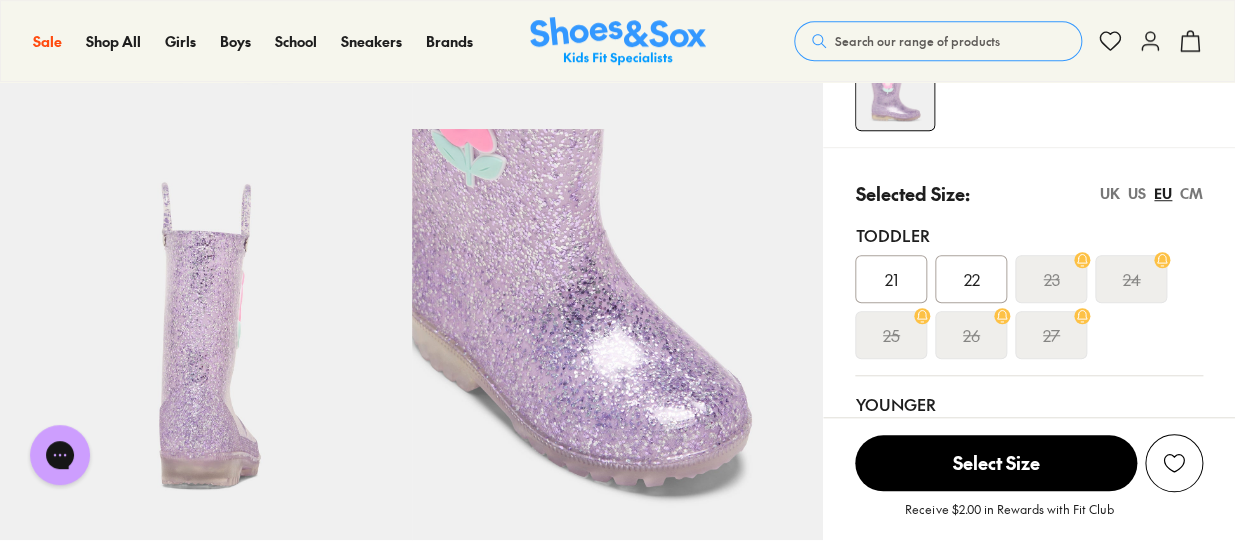 scroll, scrollTop: 420, scrollLeft: 0, axis: vertical 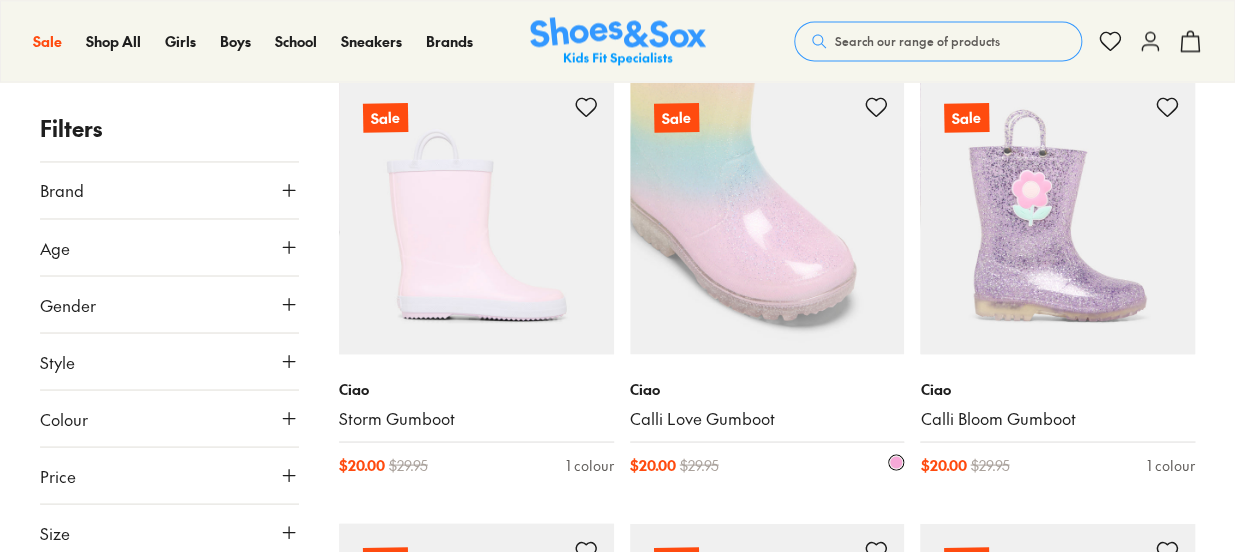 click at bounding box center [767, 216] 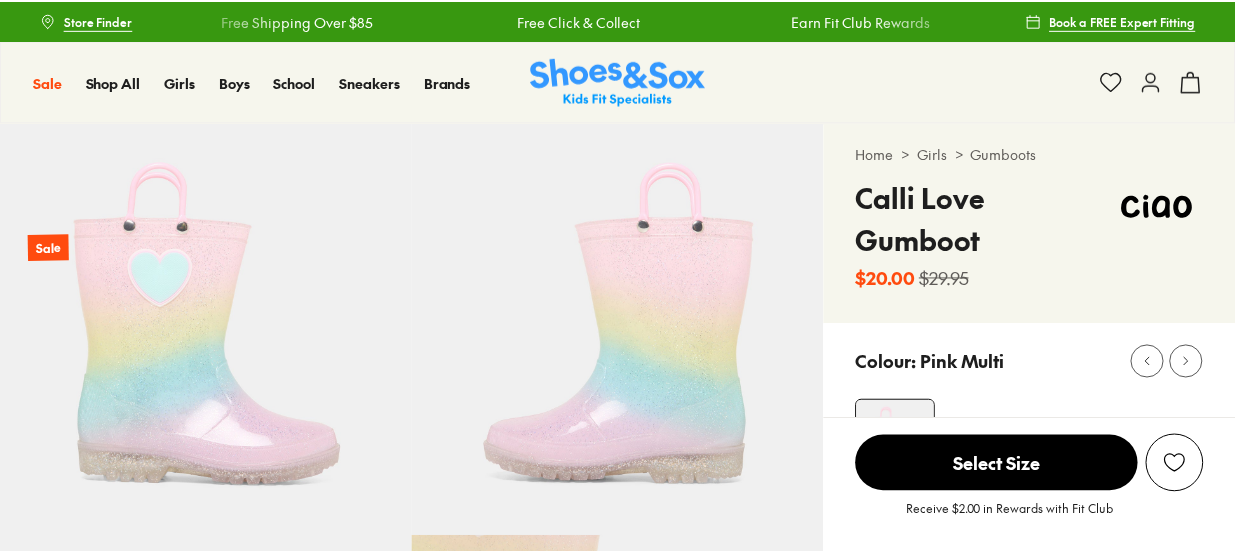 scroll, scrollTop: 0, scrollLeft: 0, axis: both 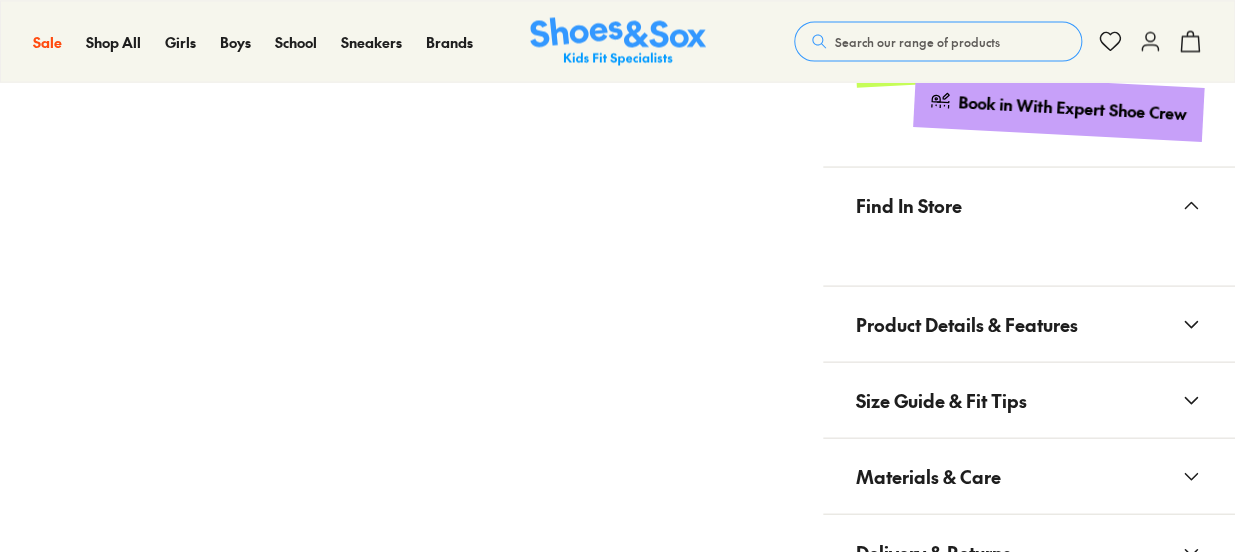click on "Product Details & Features" at bounding box center (1029, 323) 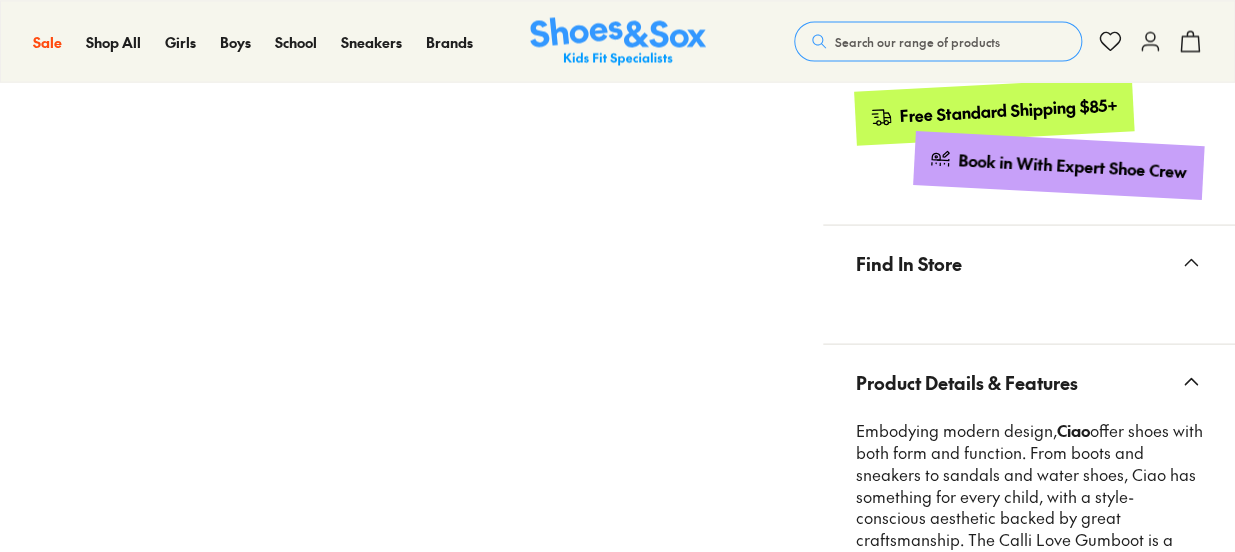 click on "Product Details & Features" at bounding box center (1029, 381) 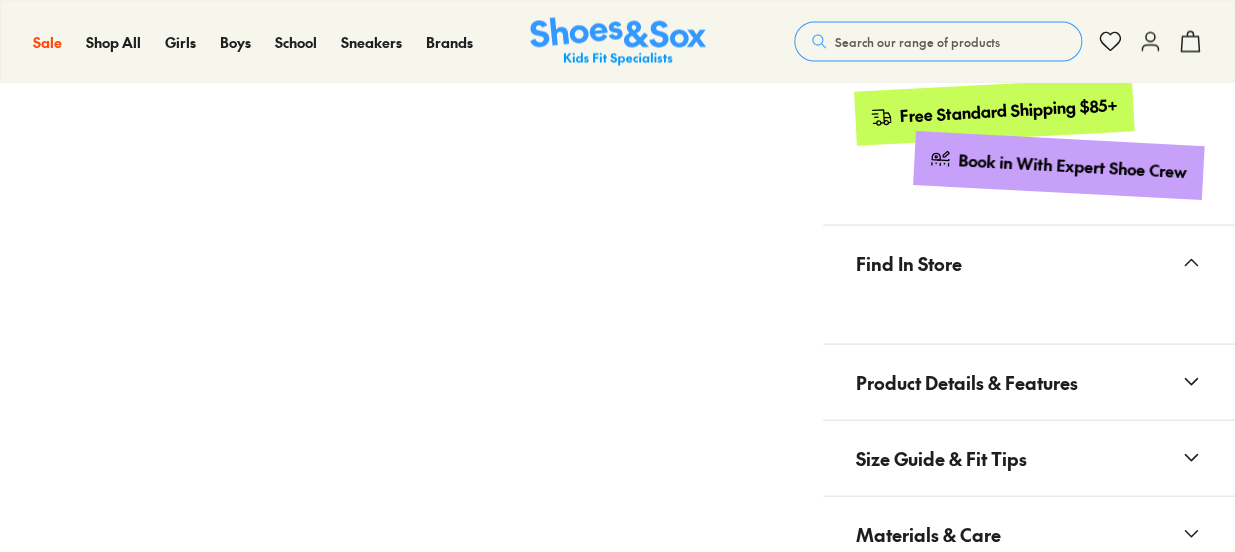 select on "*" 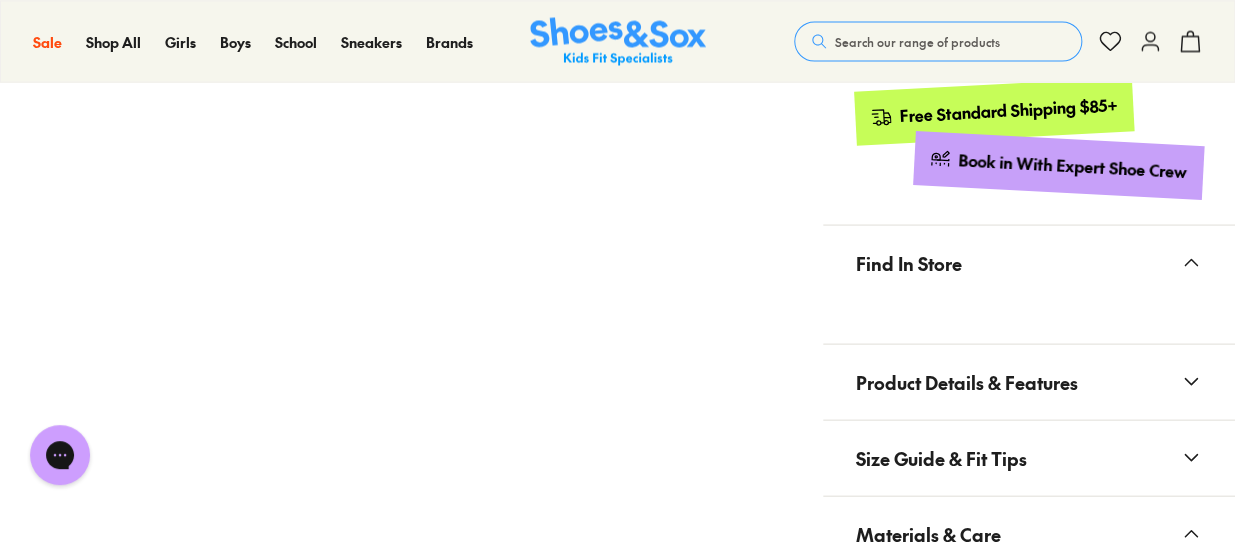 scroll, scrollTop: 0, scrollLeft: 0, axis: both 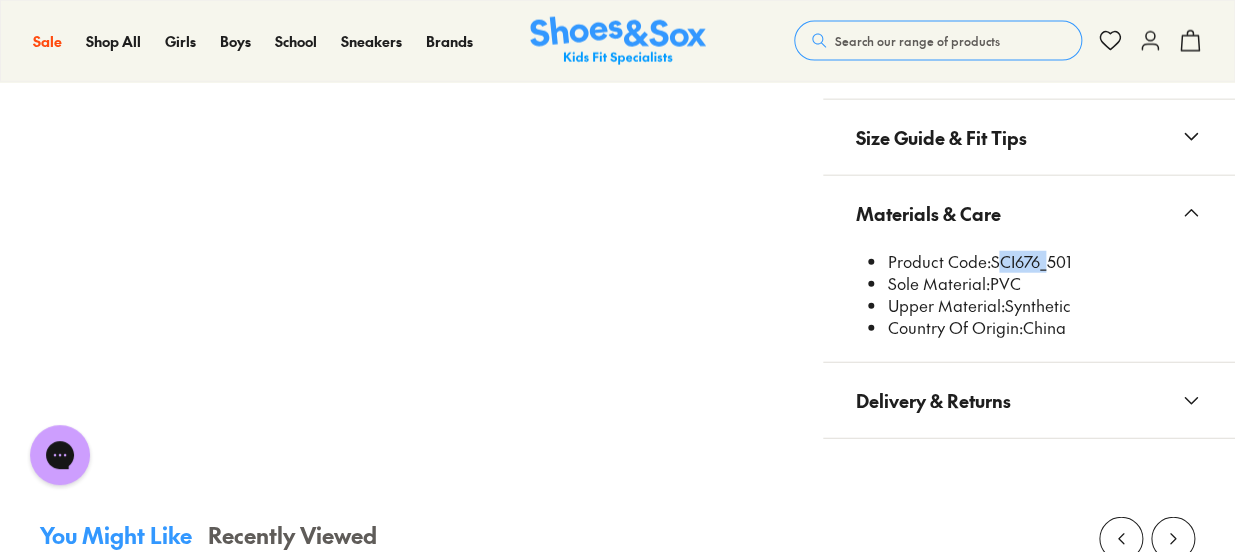 drag, startPoint x: 993, startPoint y: 258, endPoint x: 1039, endPoint y: 258, distance: 46 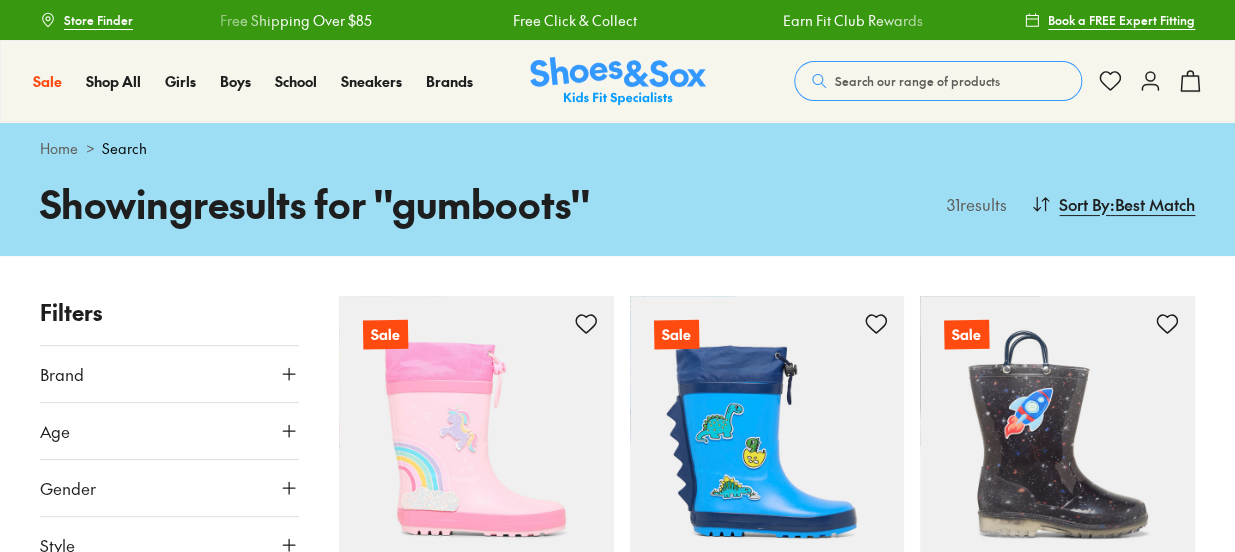 scroll, scrollTop: 973, scrollLeft: 0, axis: vertical 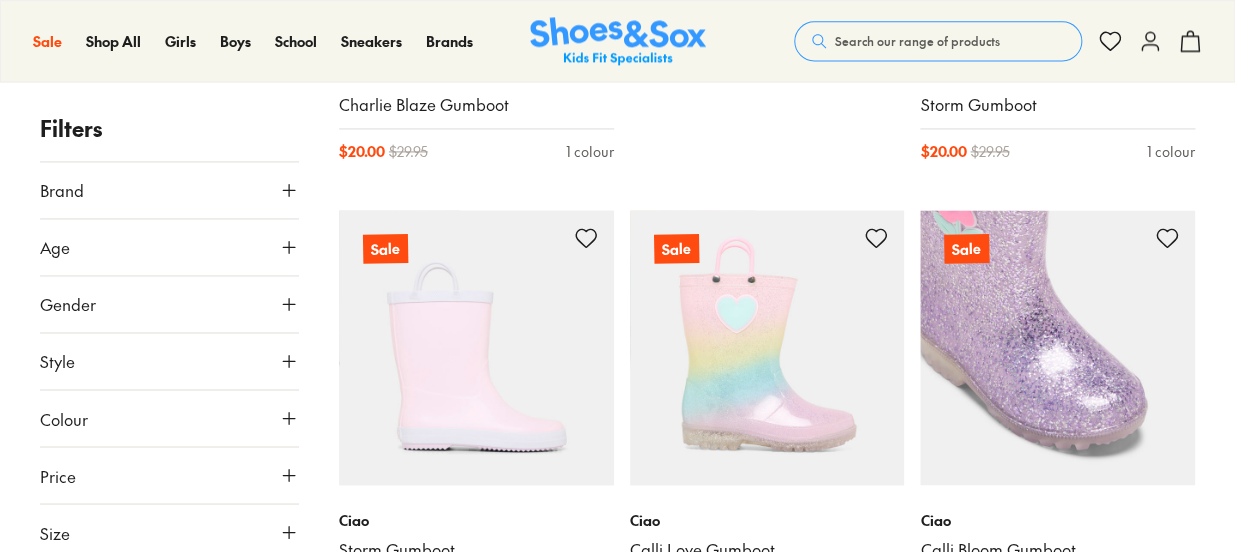 click at bounding box center (1057, 347) 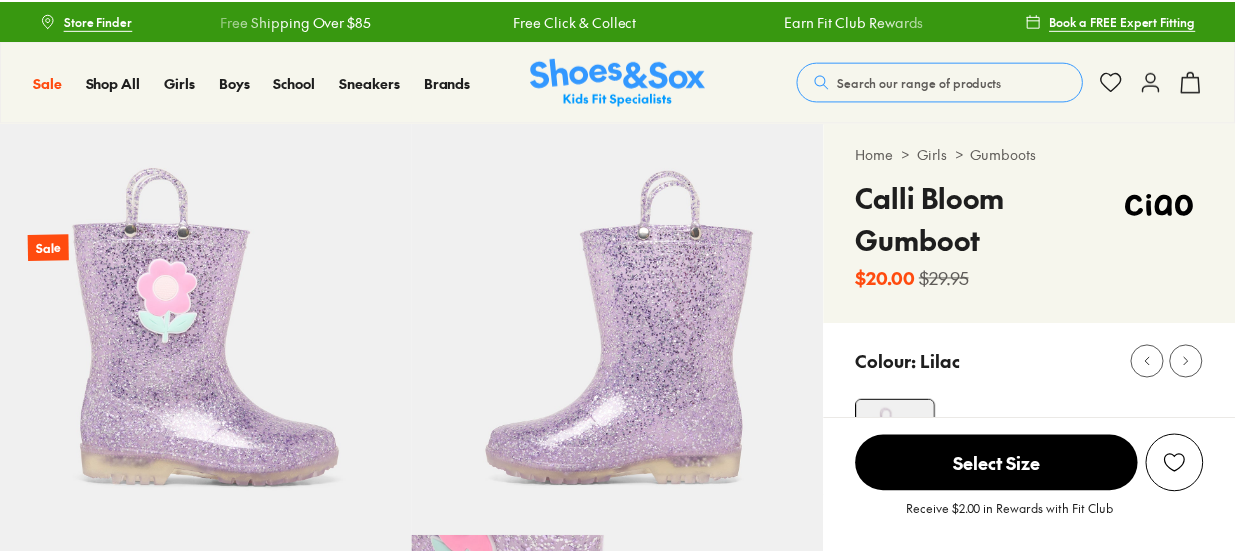 scroll, scrollTop: 0, scrollLeft: 0, axis: both 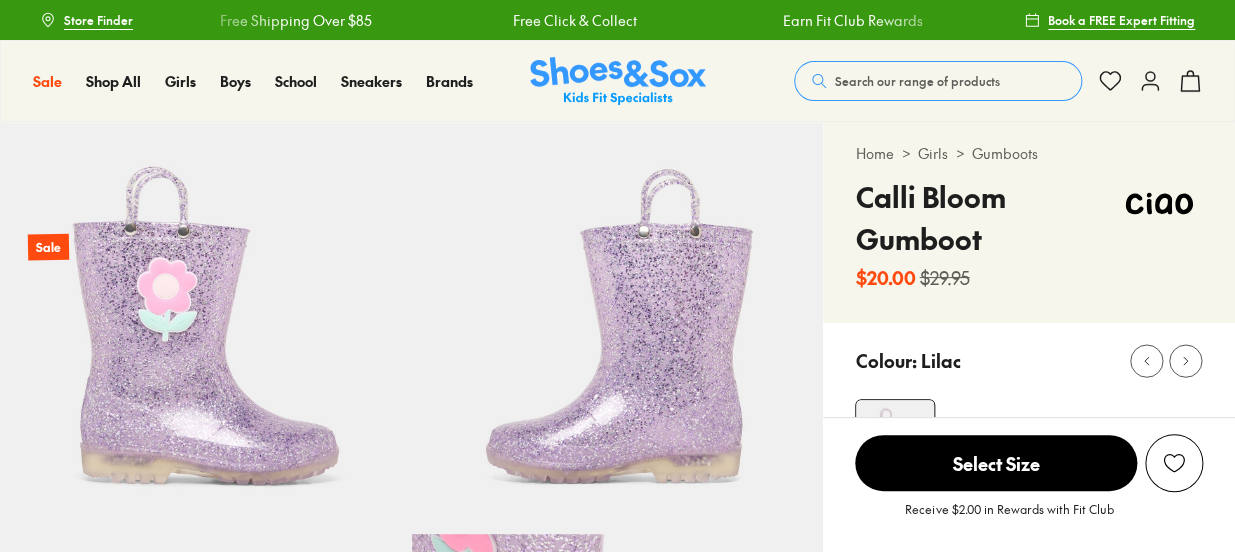 select on "*" 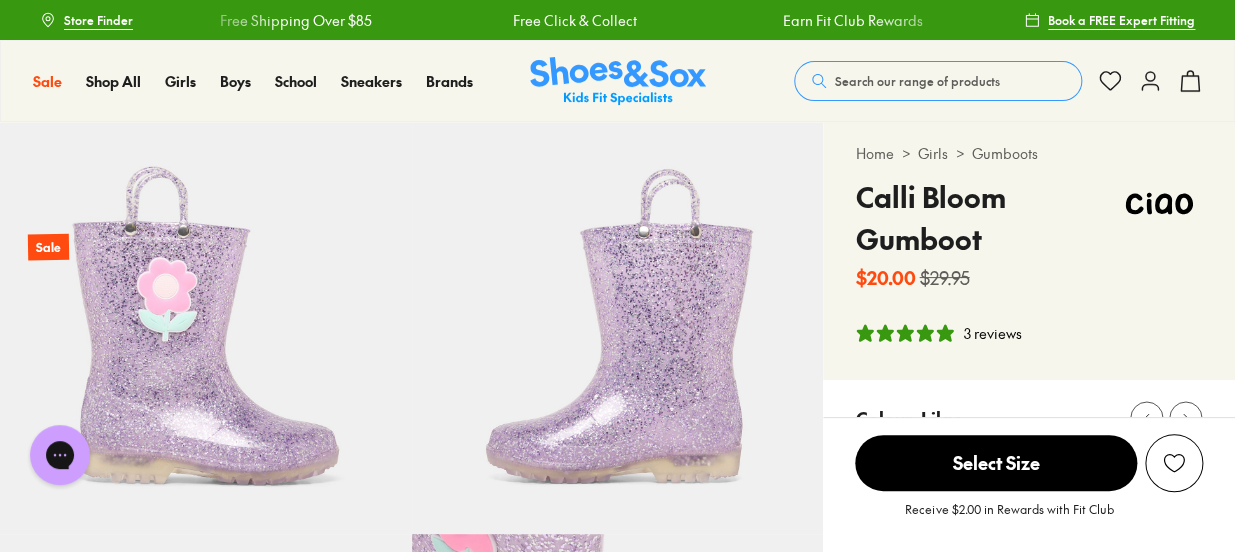 scroll, scrollTop: 0, scrollLeft: 0, axis: both 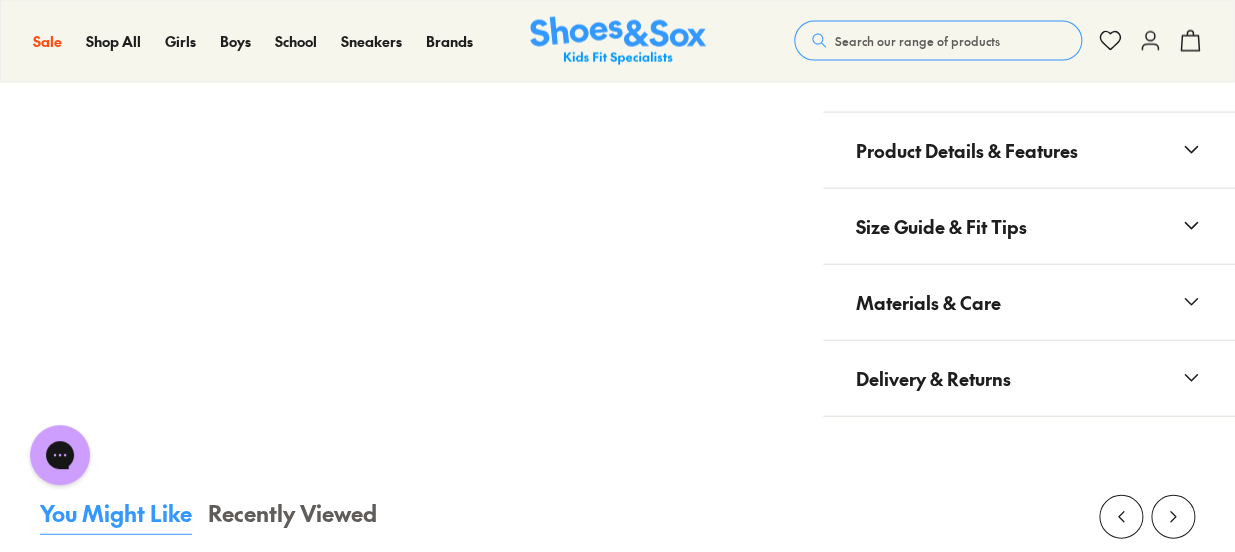 click on "Materials & Care" at bounding box center (1029, 302) 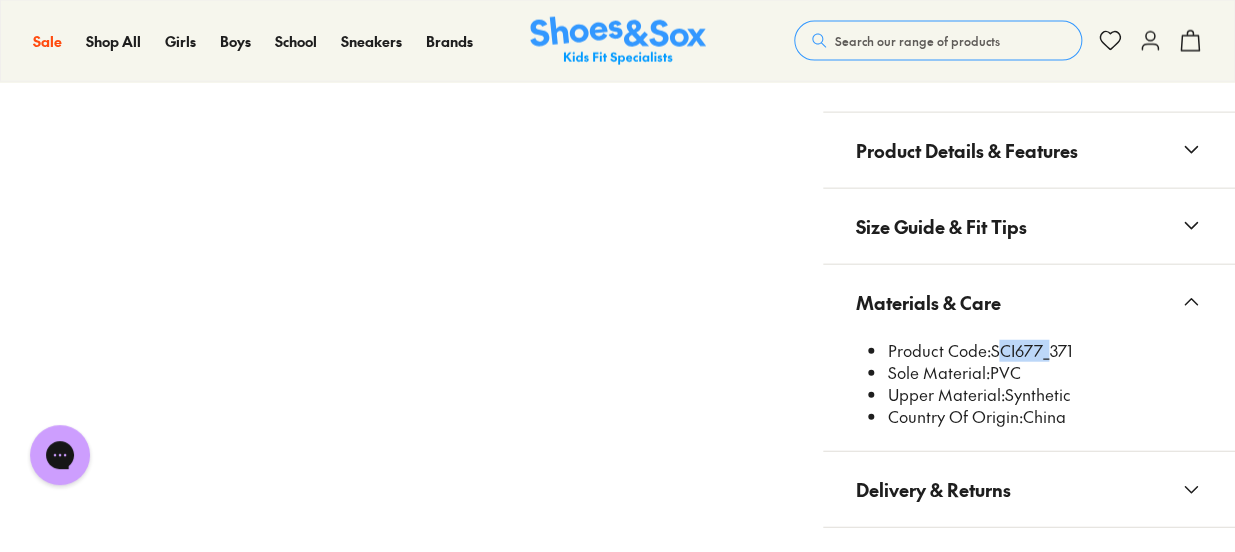 drag, startPoint x: 993, startPoint y: 351, endPoint x: 1041, endPoint y: 350, distance: 48.010414 